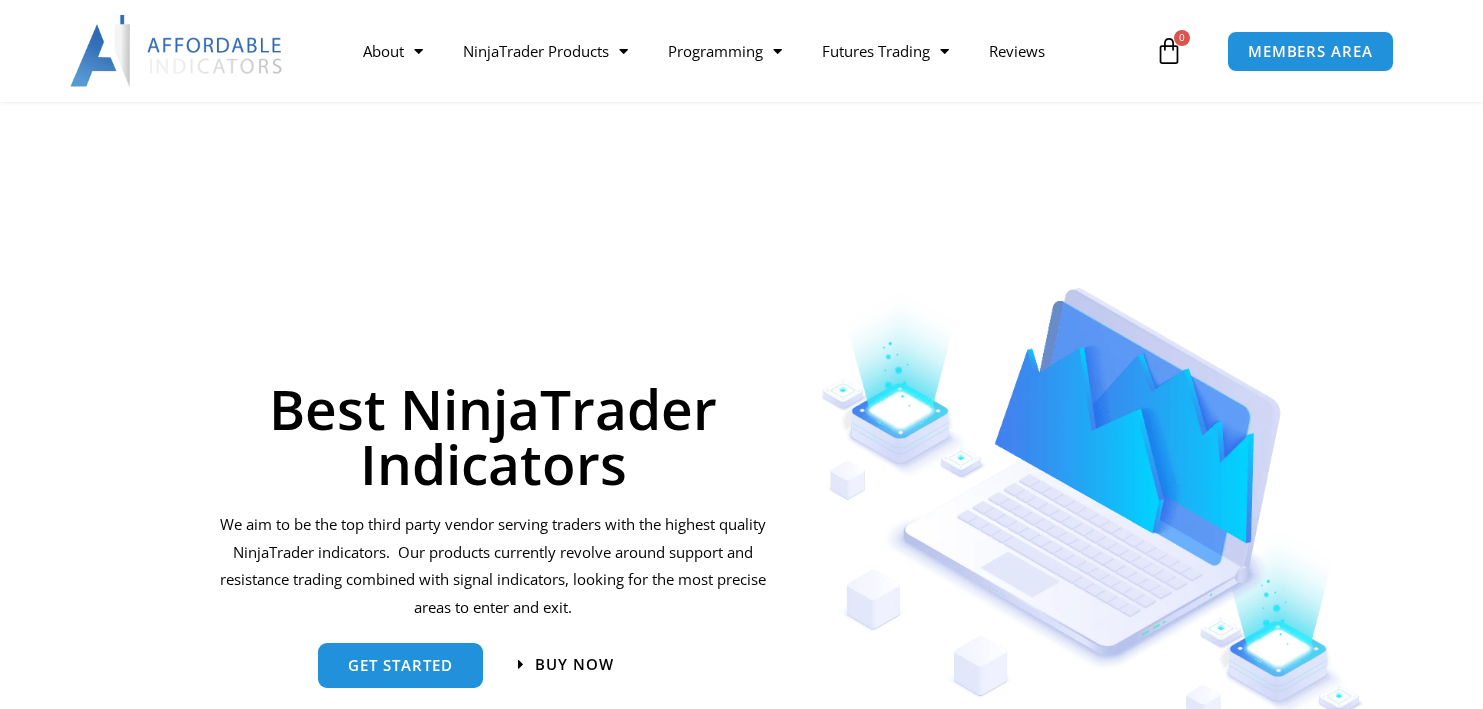 scroll, scrollTop: 300, scrollLeft: 0, axis: vertical 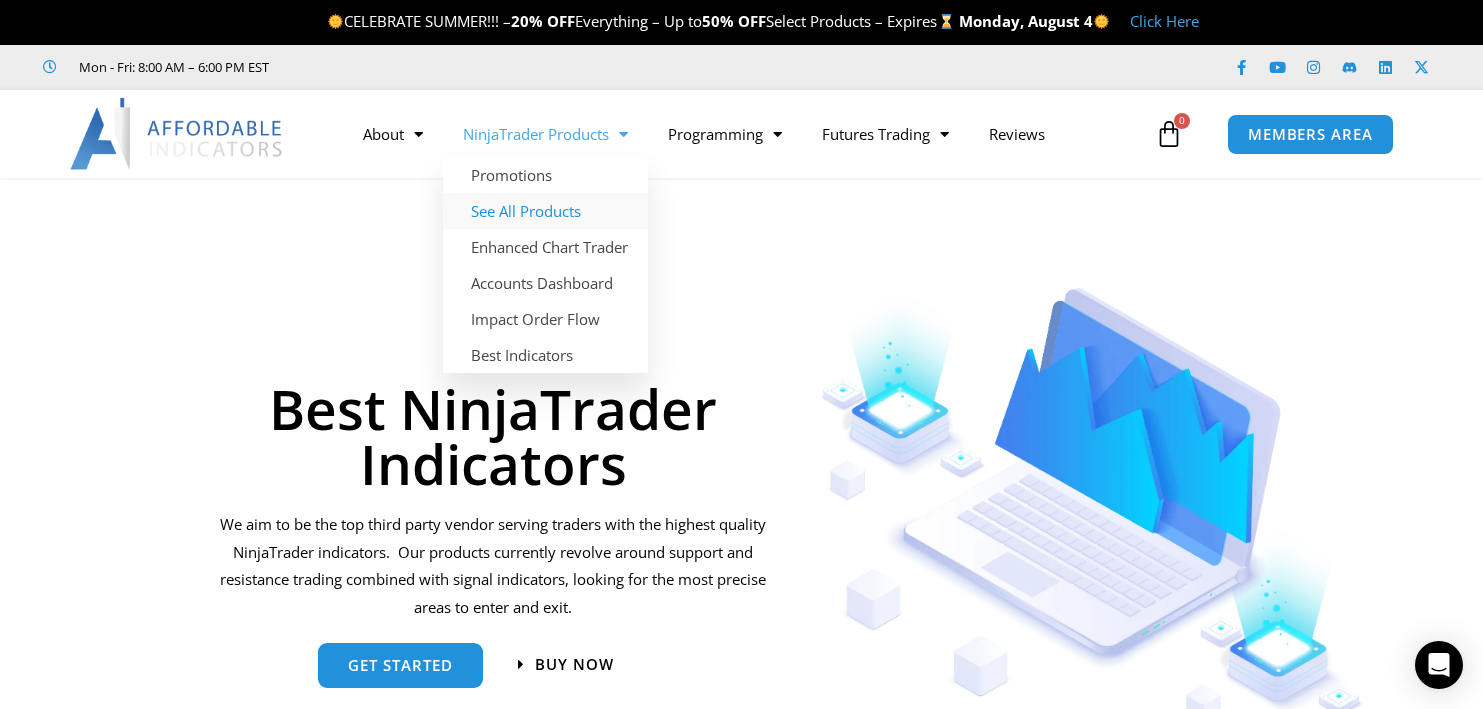 click on "See All Products" 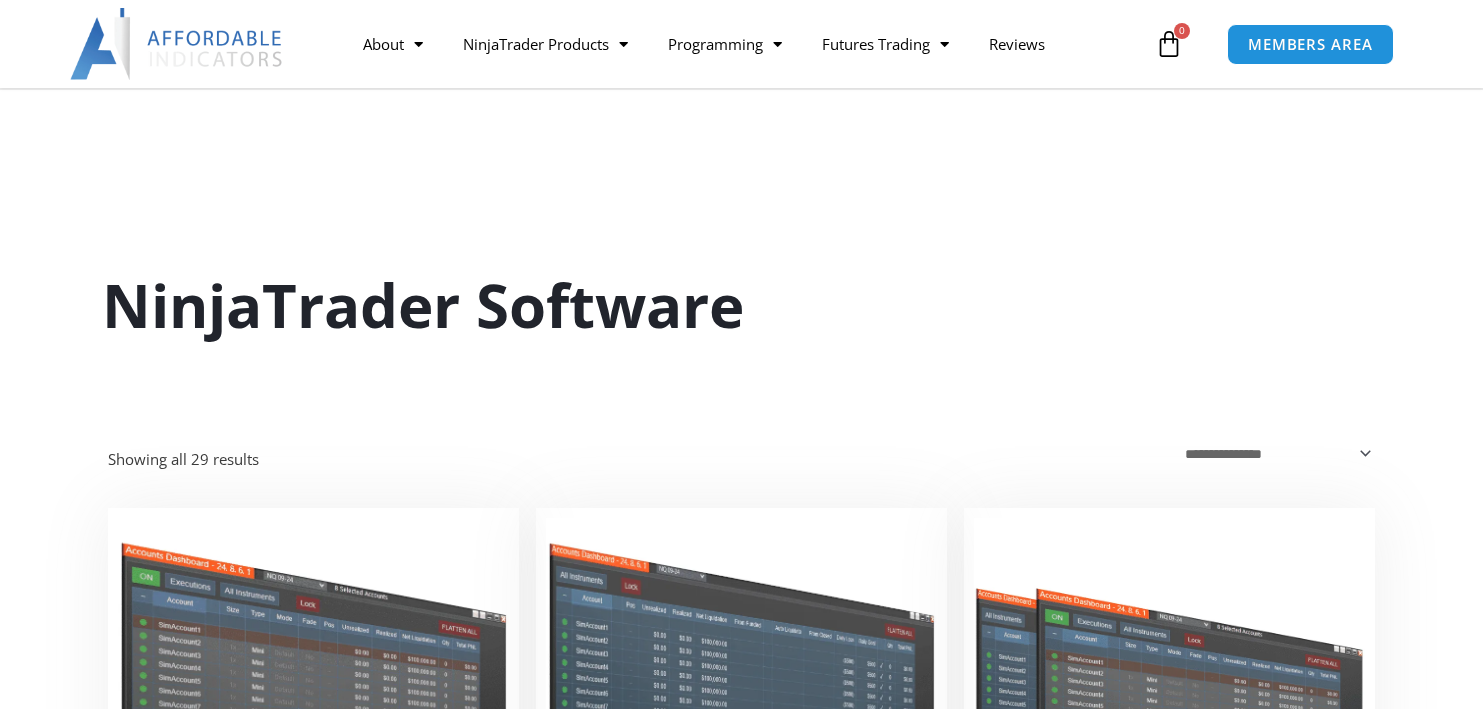 scroll, scrollTop: 300, scrollLeft: 0, axis: vertical 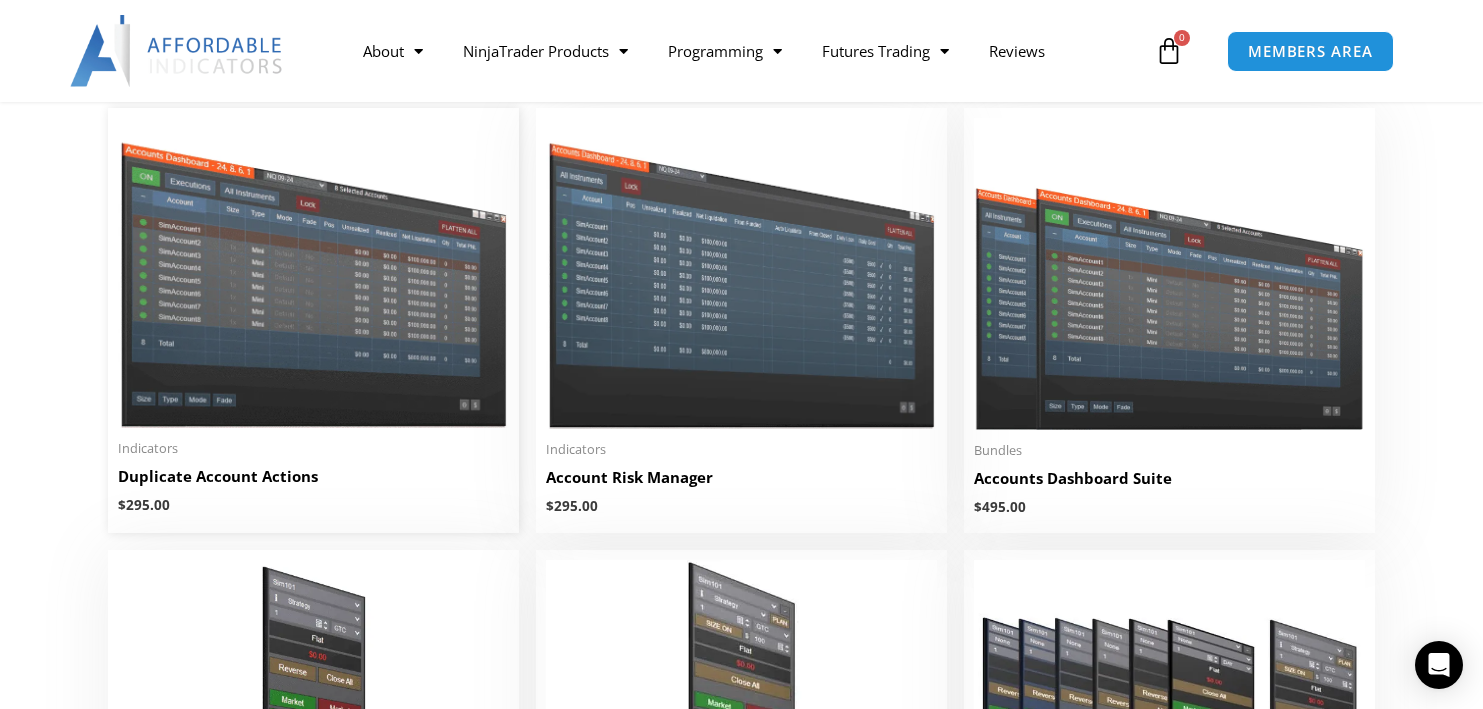 click at bounding box center [313, 273] 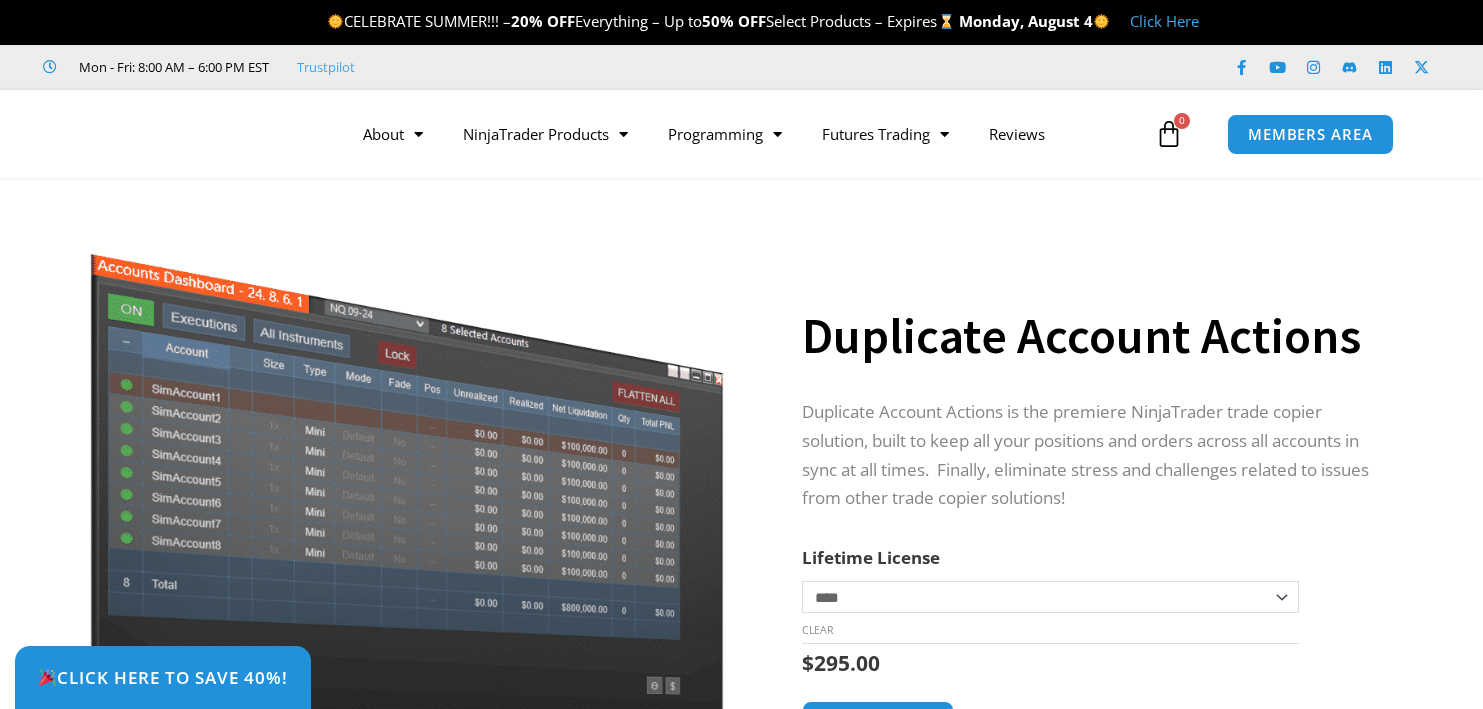 scroll, scrollTop: 0, scrollLeft: 0, axis: both 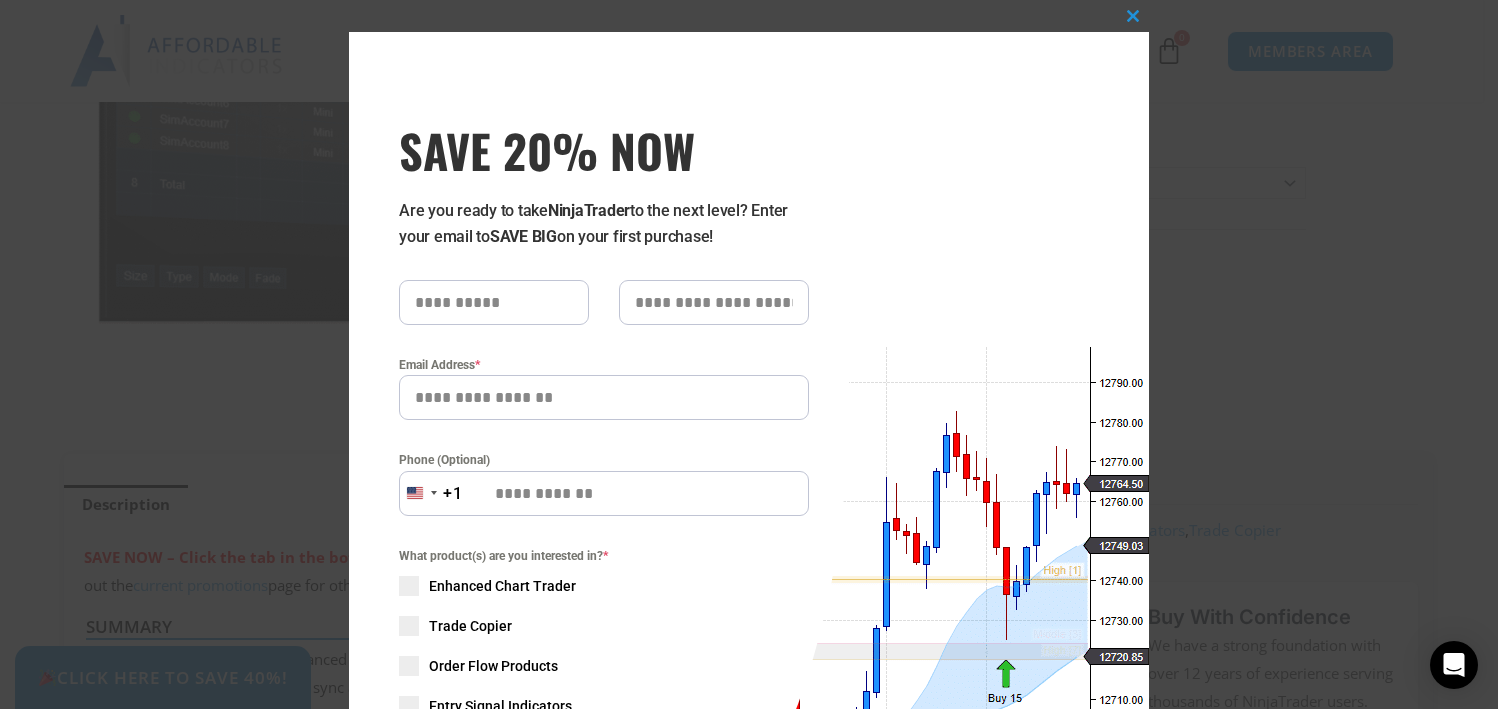 click on "Close this module   SAVE 20% NOW Are you ready to take  NinjaTrader  to the next level? Enter your email to  SAVE BIG  on your first purchase!   Email Address  * Phone (Optional) United States +1 +1 244 results found Afghanistan +93 Åland Islands +358 Albania +355 Algeria +213 American Samoa +1 Andorra +376 Angola +244 Anguilla +1 Antigua & Barbuda +1 Argentina +54 Armenia +374 Aruba +297 Ascension Island +247 Australia +61 Austria +43 Azerbaijan +994 Bahamas +1 Bahrain +973 Bangladesh +880 Barbados +1 Belarus +375 Belgium +32 Belize +501 Benin +229 Bermuda +1 Bhutan +975 Bolivia +591 Bosnia & Herzegovina +387 Botswana +267 Brazil +55 British Indian Ocean Territory +246 British Virgin Islands +1 Brunei +673 Bulgaria +359 Burkina Faso +226 Burundi +257 Cambodia +855 Cameroon +237 Canada +1 Cape Verde +238 Caribbean Netherlands +599 Cayman Islands +1 Central African Republic +236 Chad +235 Chile +56 China +86 Christmas Island +61 Cocos (Keeling) Islands +61 Colombia +57 Comoros +269 Congo - Brazzaville +53" at bounding box center (749, 354) 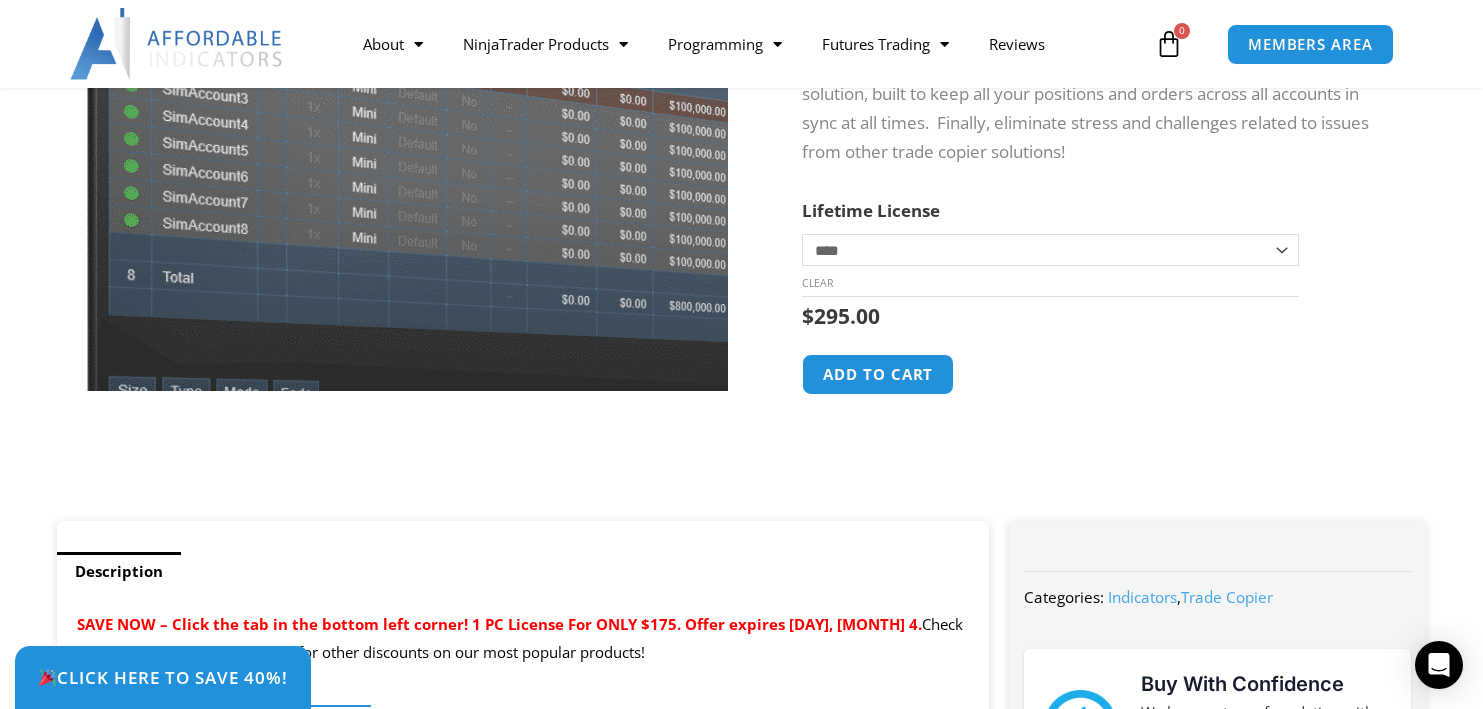 scroll, scrollTop: 200, scrollLeft: 0, axis: vertical 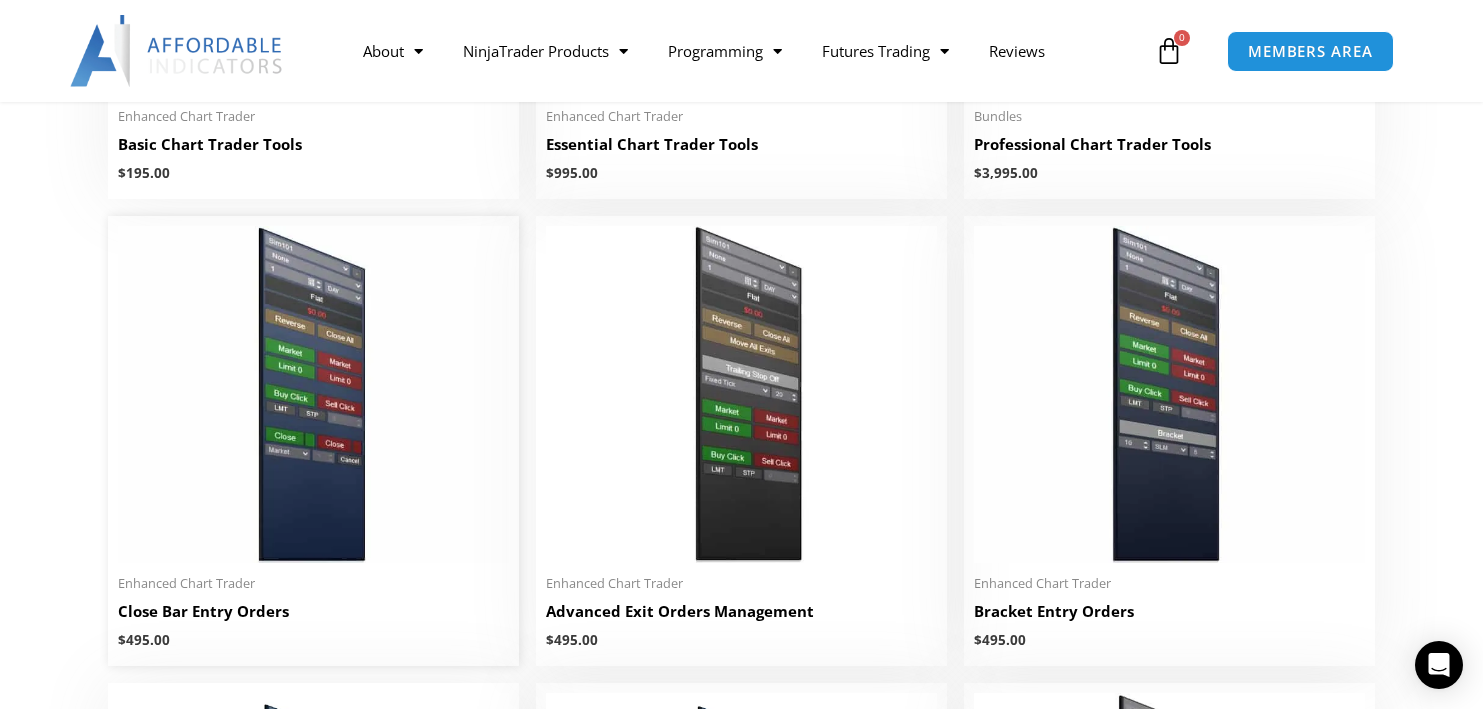 click at bounding box center (313, 394) 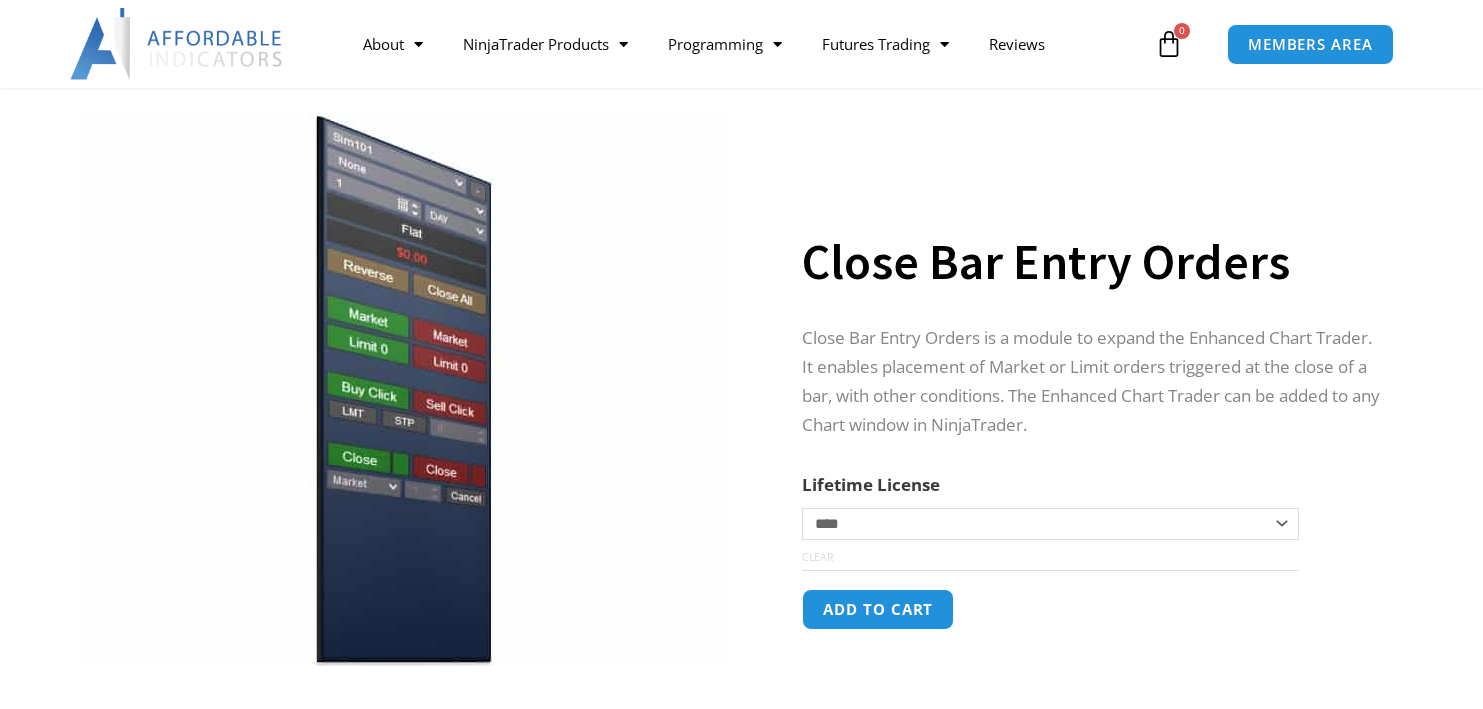 scroll, scrollTop: 100, scrollLeft: 0, axis: vertical 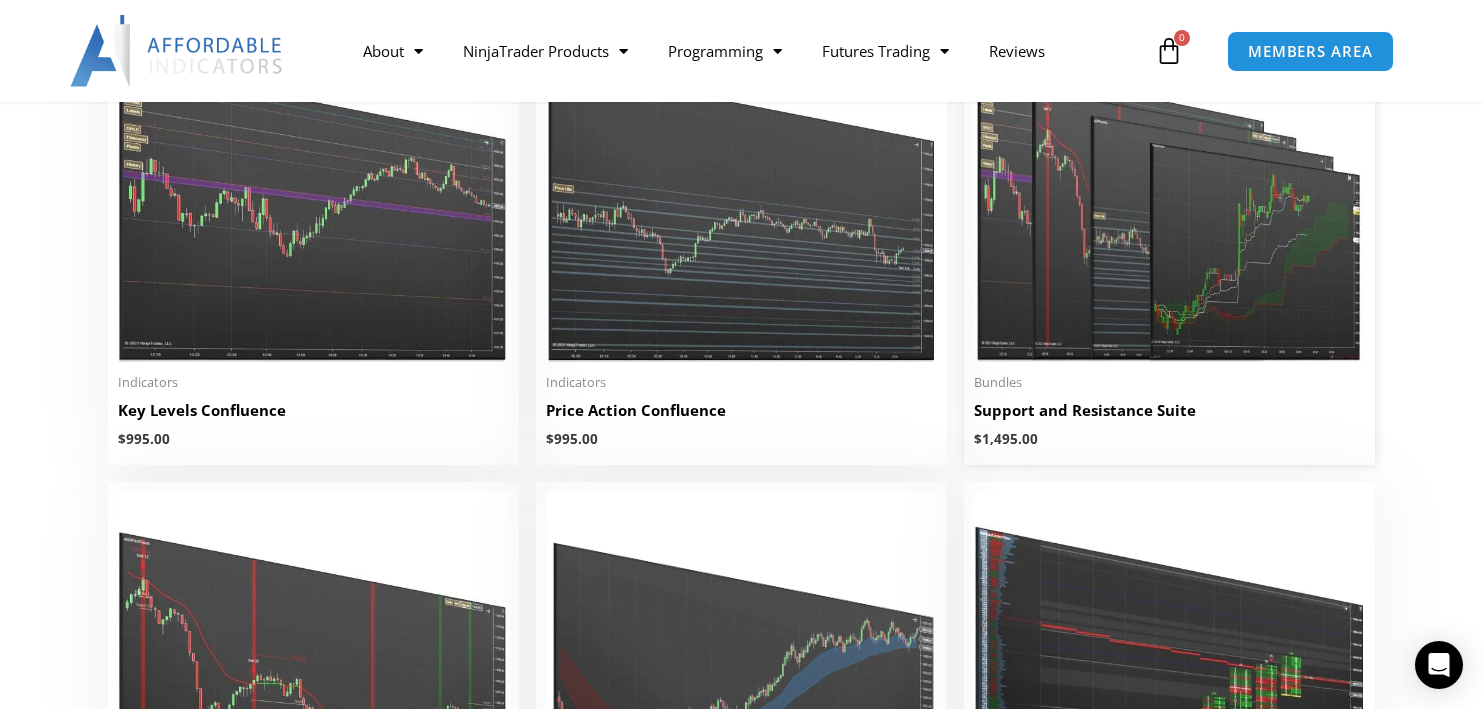 click at bounding box center (1169, 194) 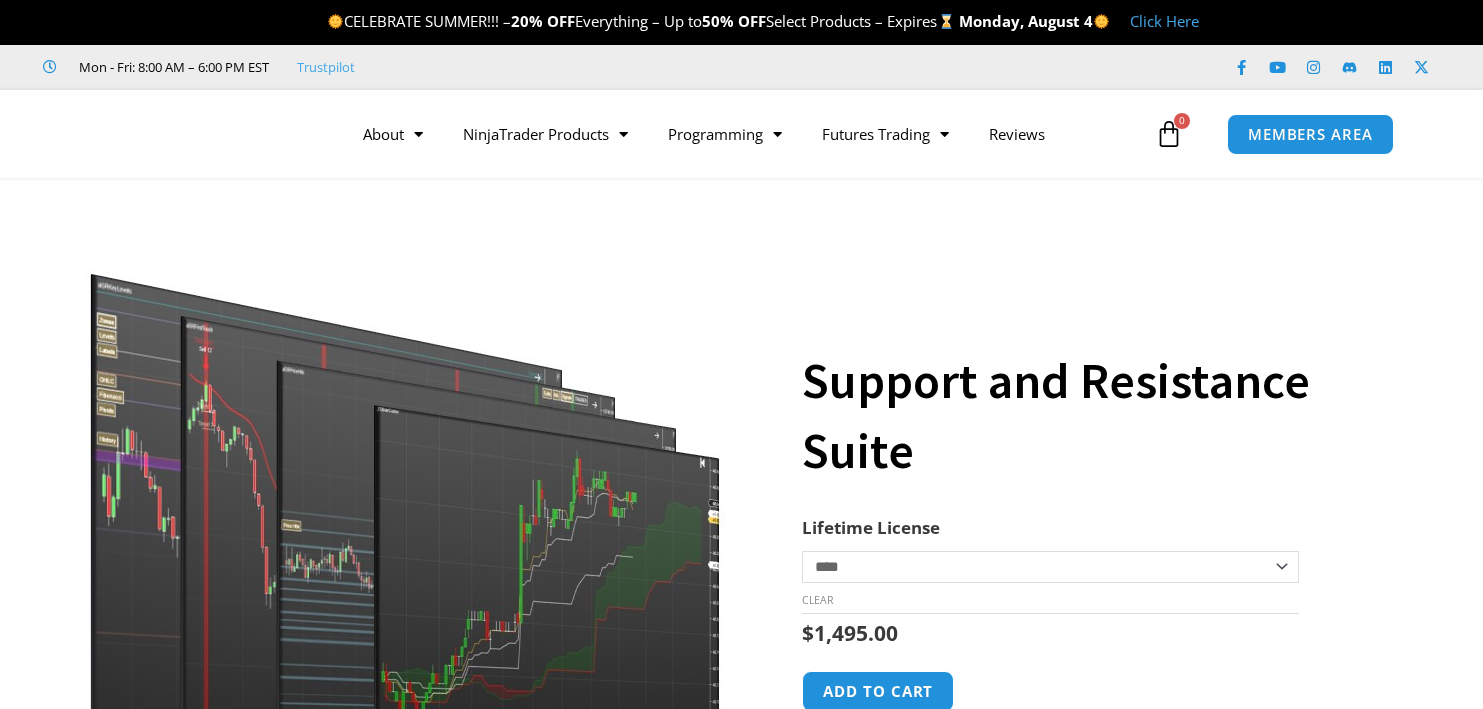 scroll, scrollTop: 0, scrollLeft: 0, axis: both 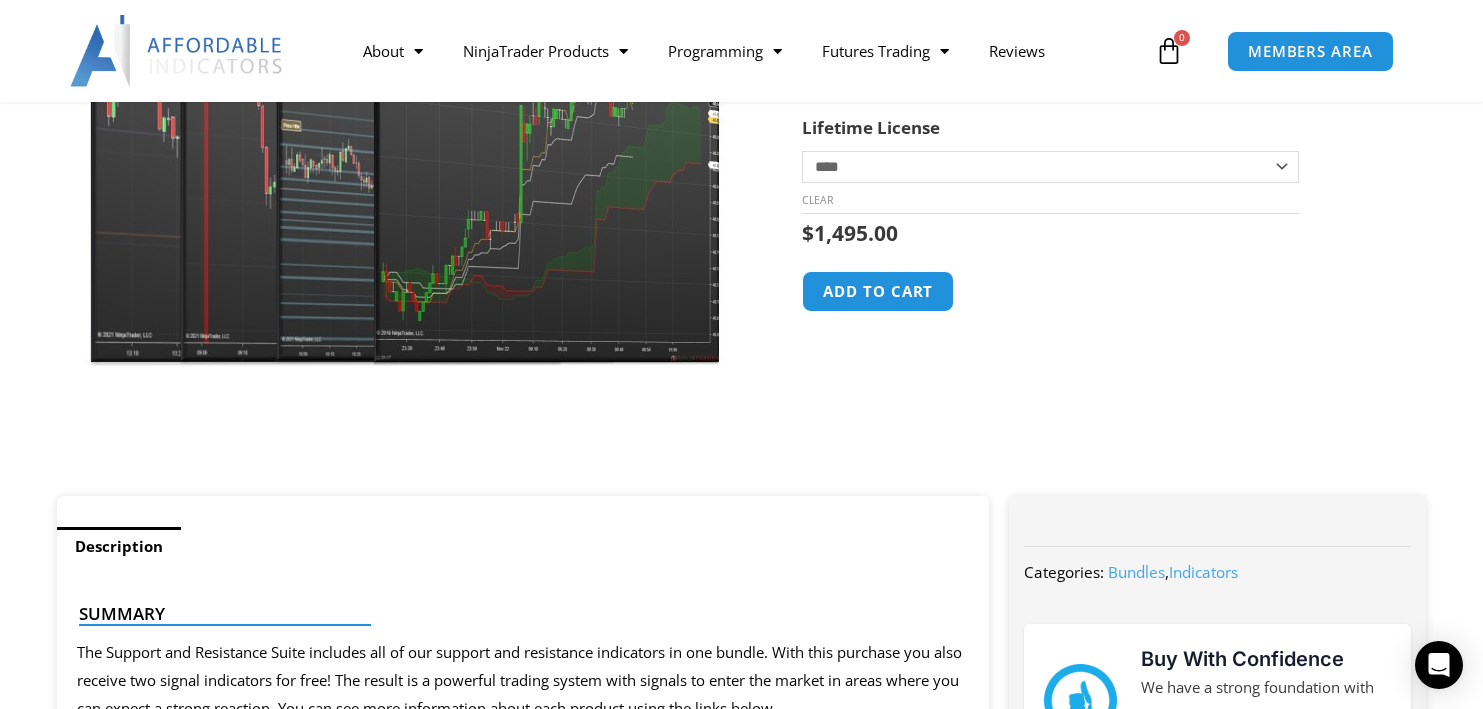 click at bounding box center [406, 89] 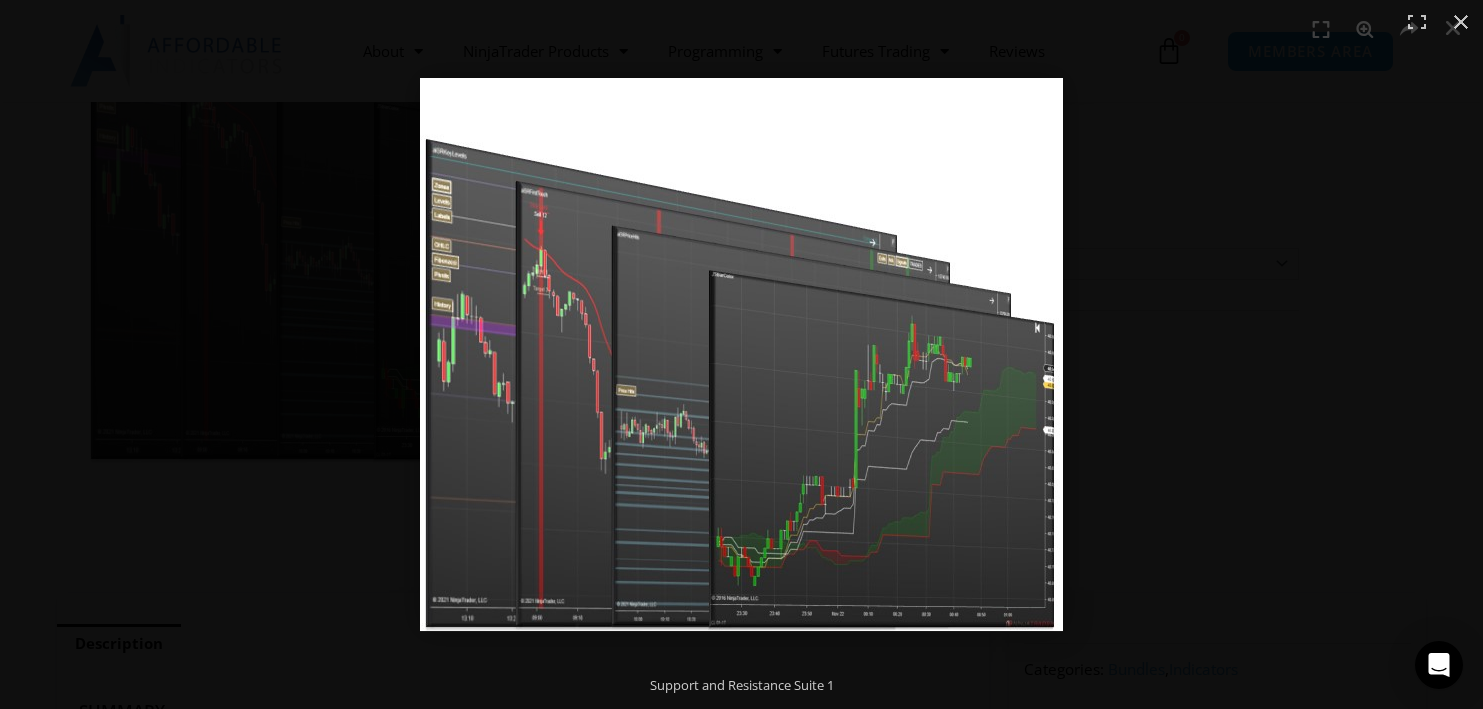 scroll, scrollTop: 300, scrollLeft: 0, axis: vertical 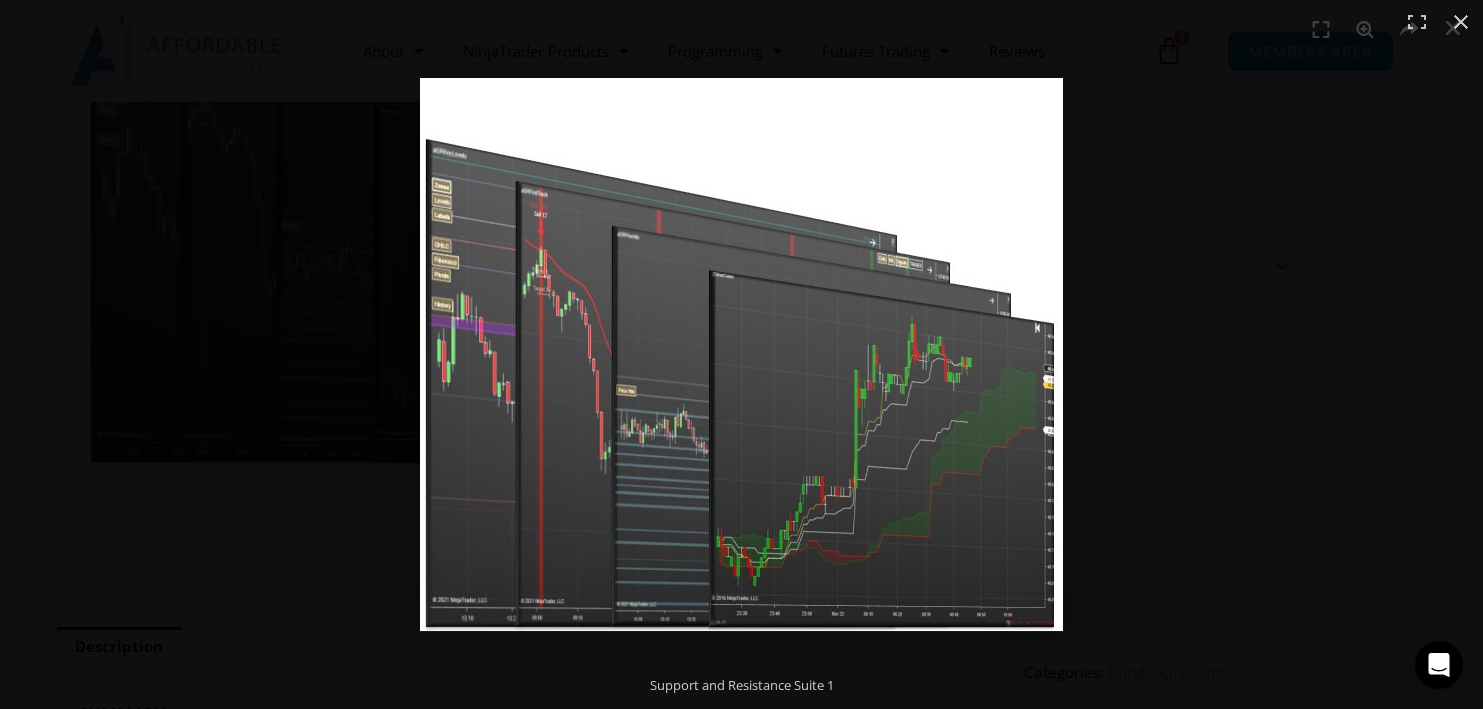 click at bounding box center (1080, 393) 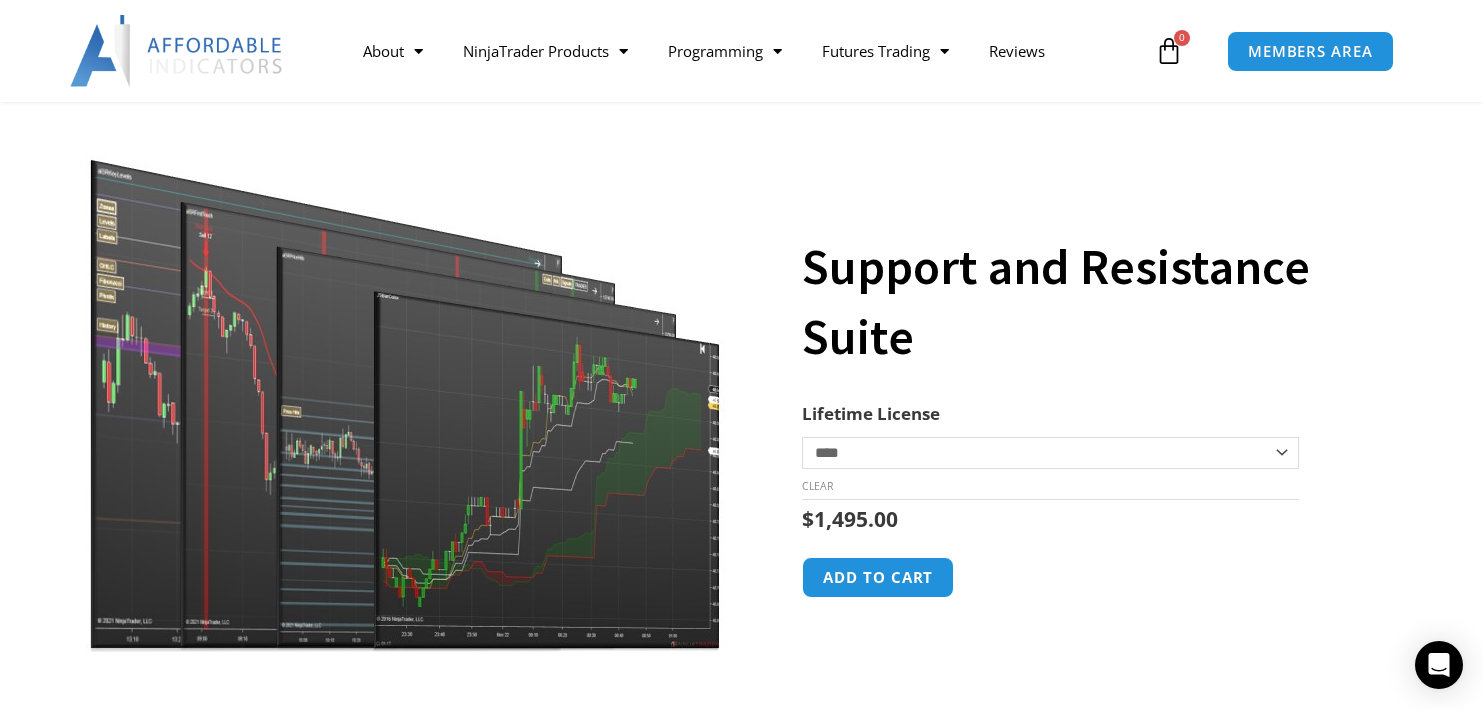scroll, scrollTop: 113, scrollLeft: 0, axis: vertical 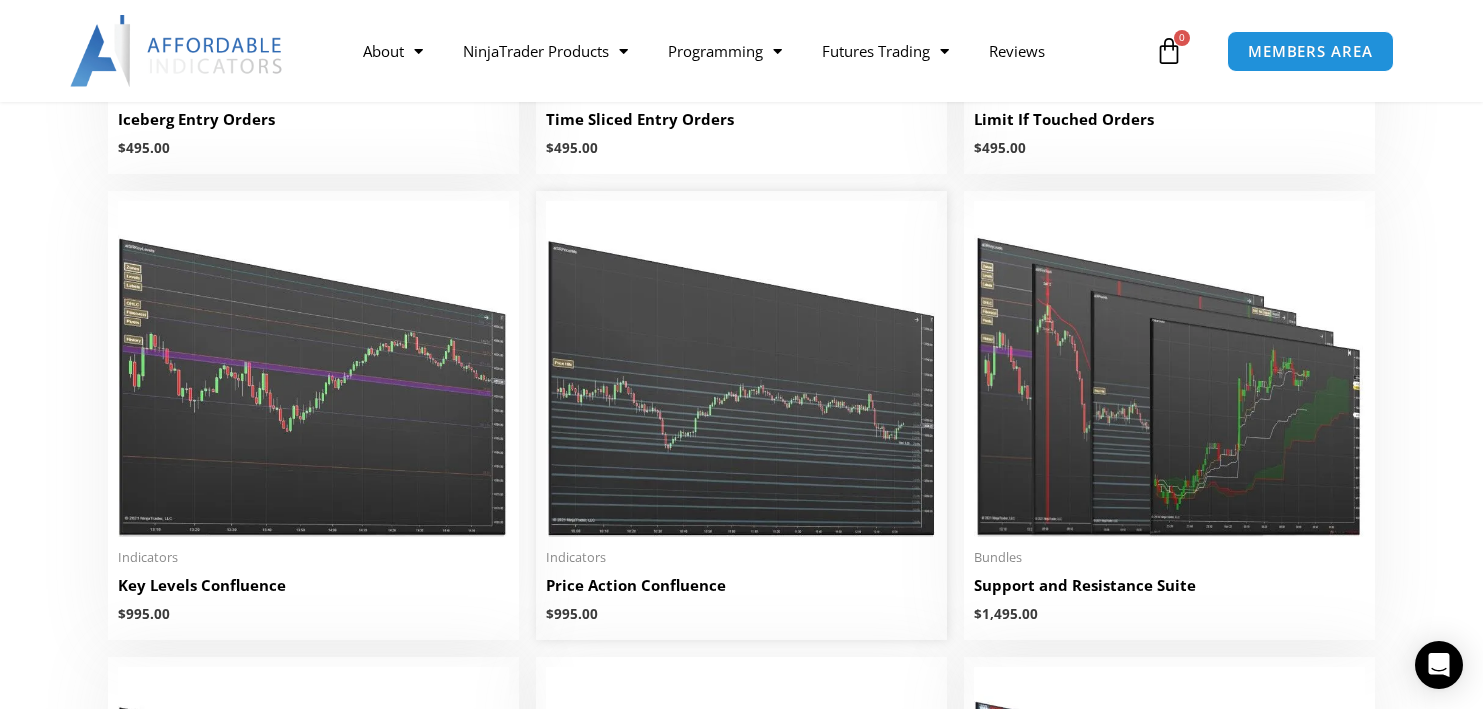 click at bounding box center [741, 369] 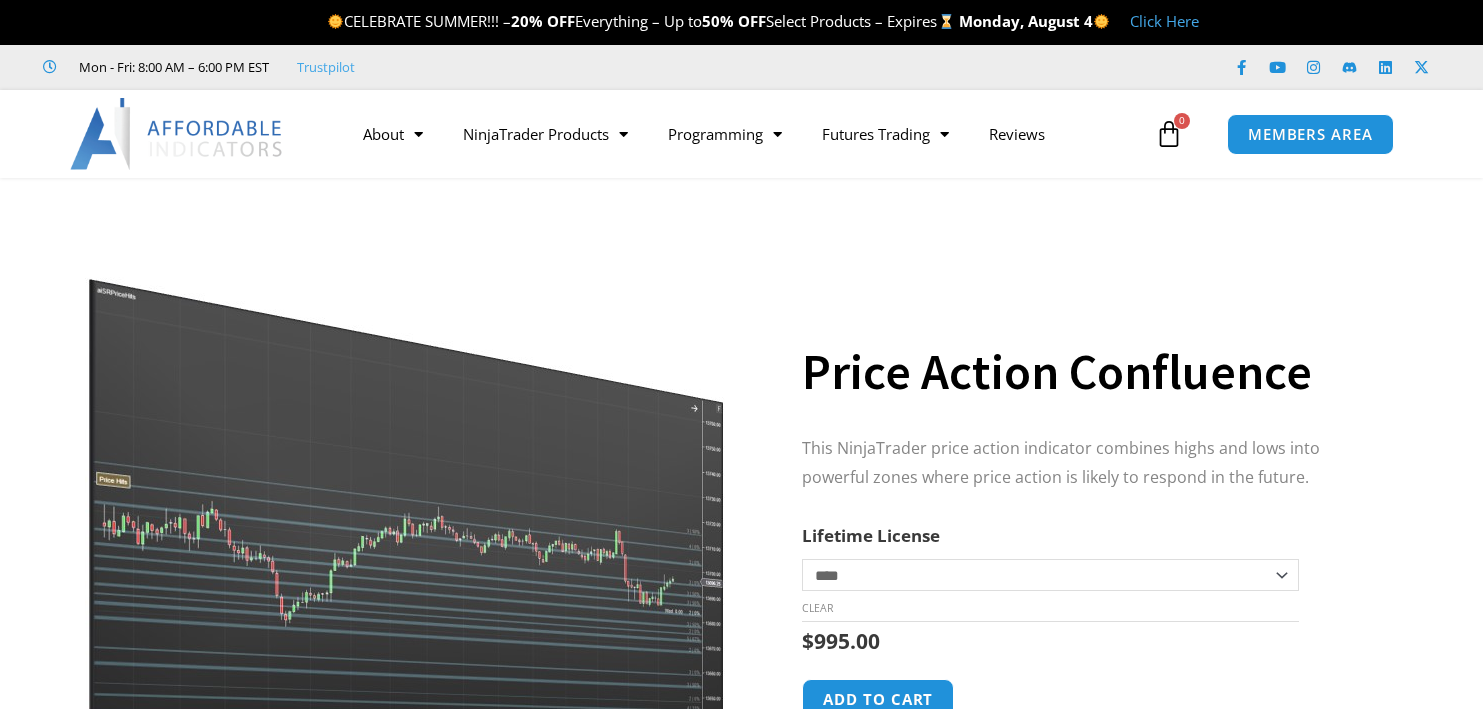 scroll, scrollTop: 0, scrollLeft: 0, axis: both 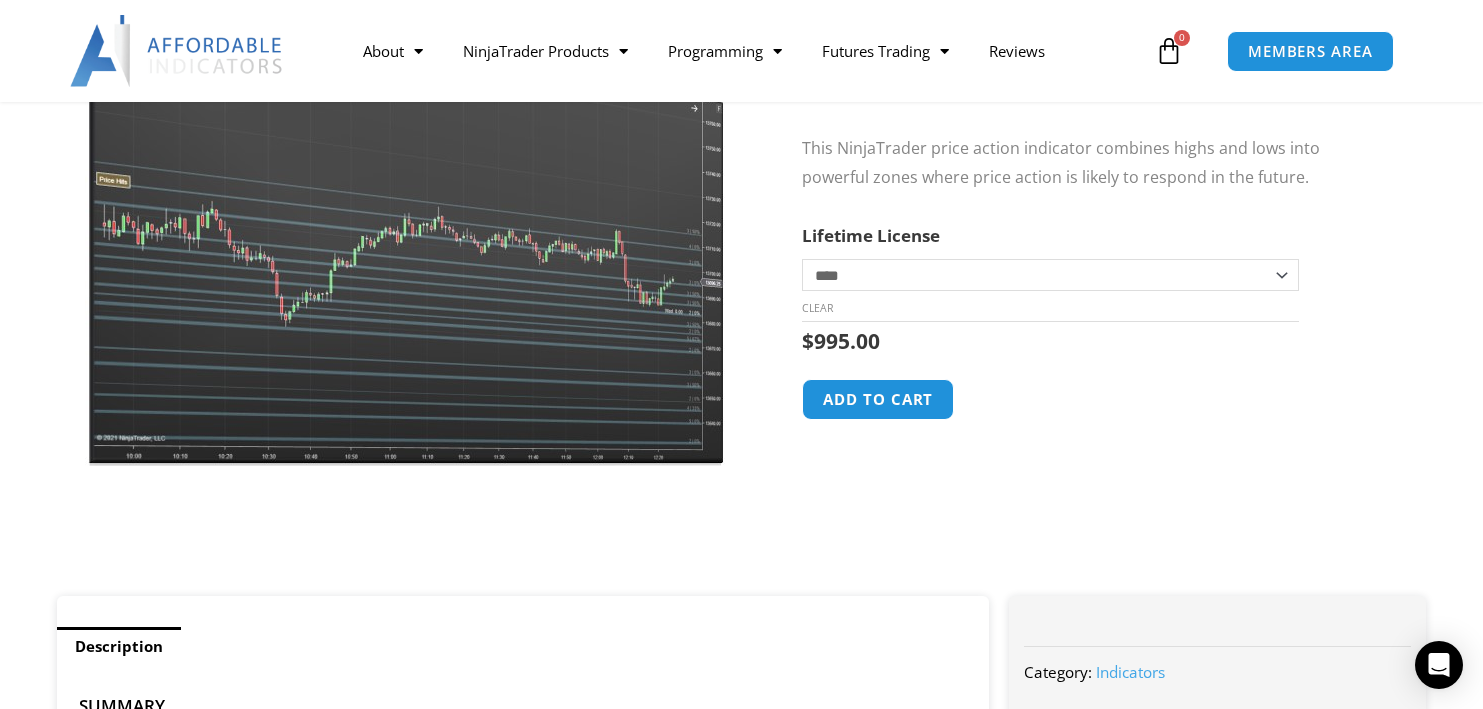 click at bounding box center [406, 189] 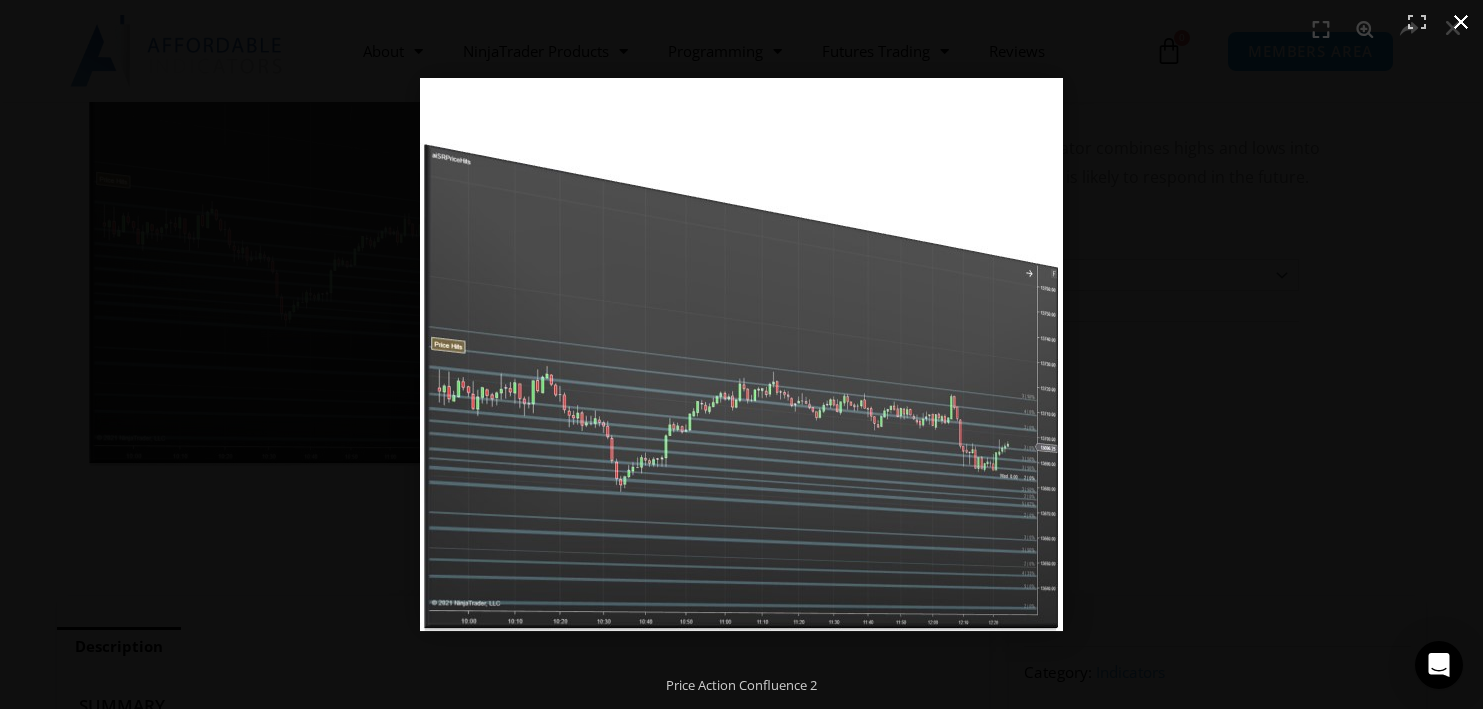 click at bounding box center [1461, 22] 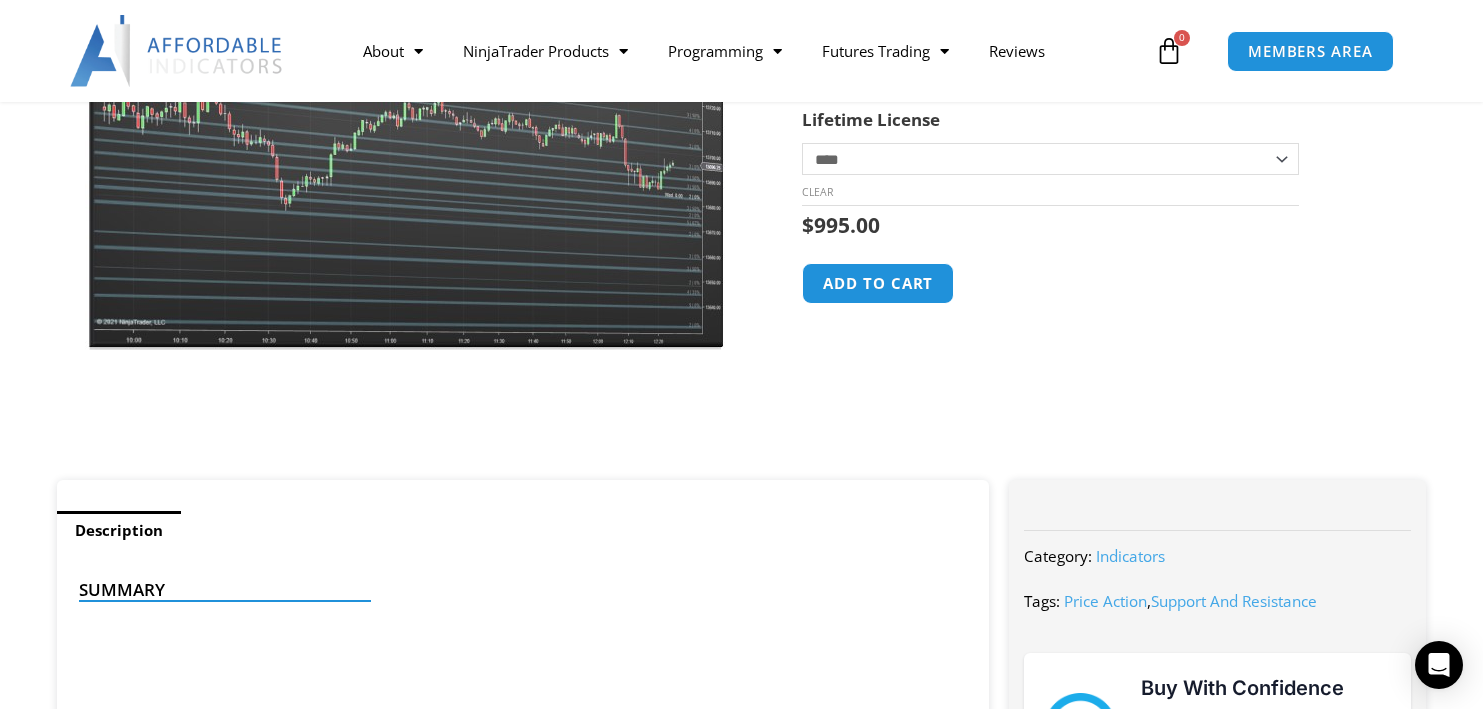 scroll, scrollTop: 513, scrollLeft: 0, axis: vertical 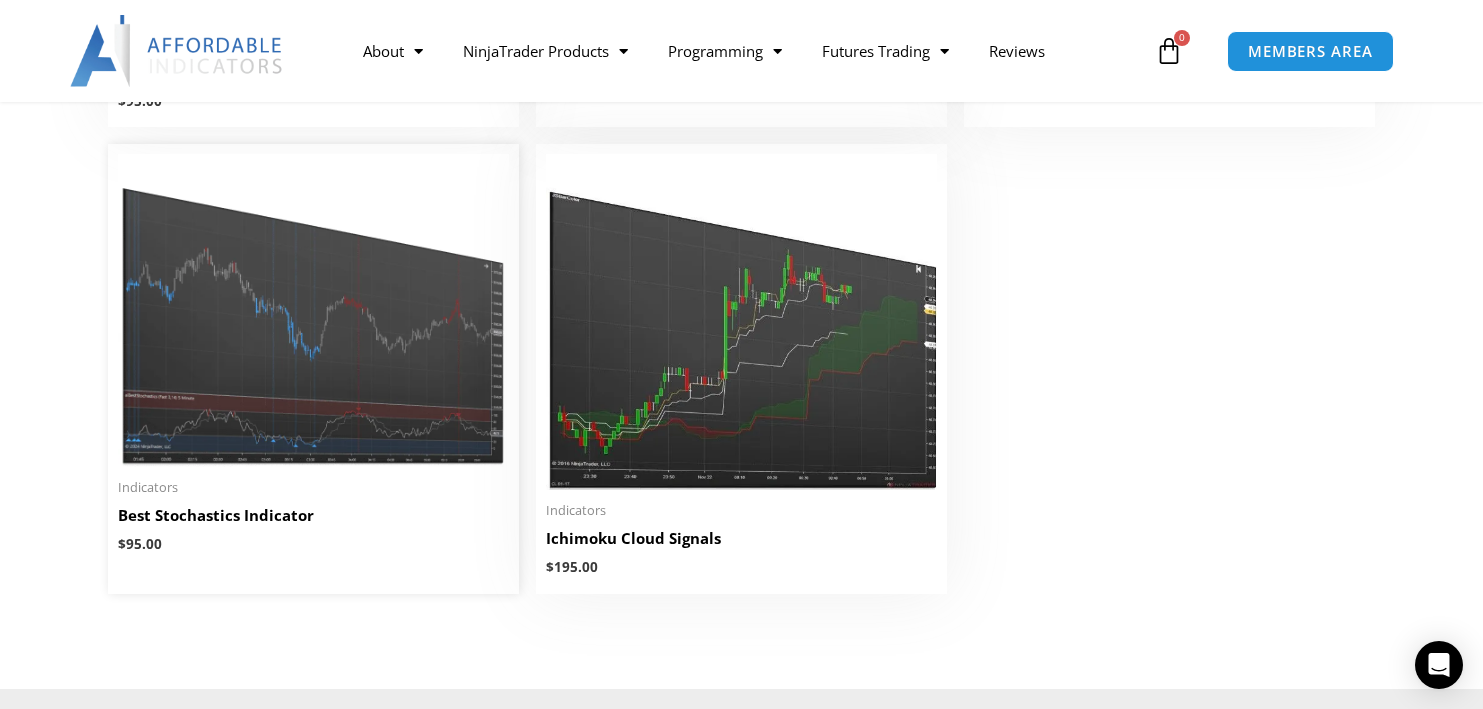 click at bounding box center (313, 310) 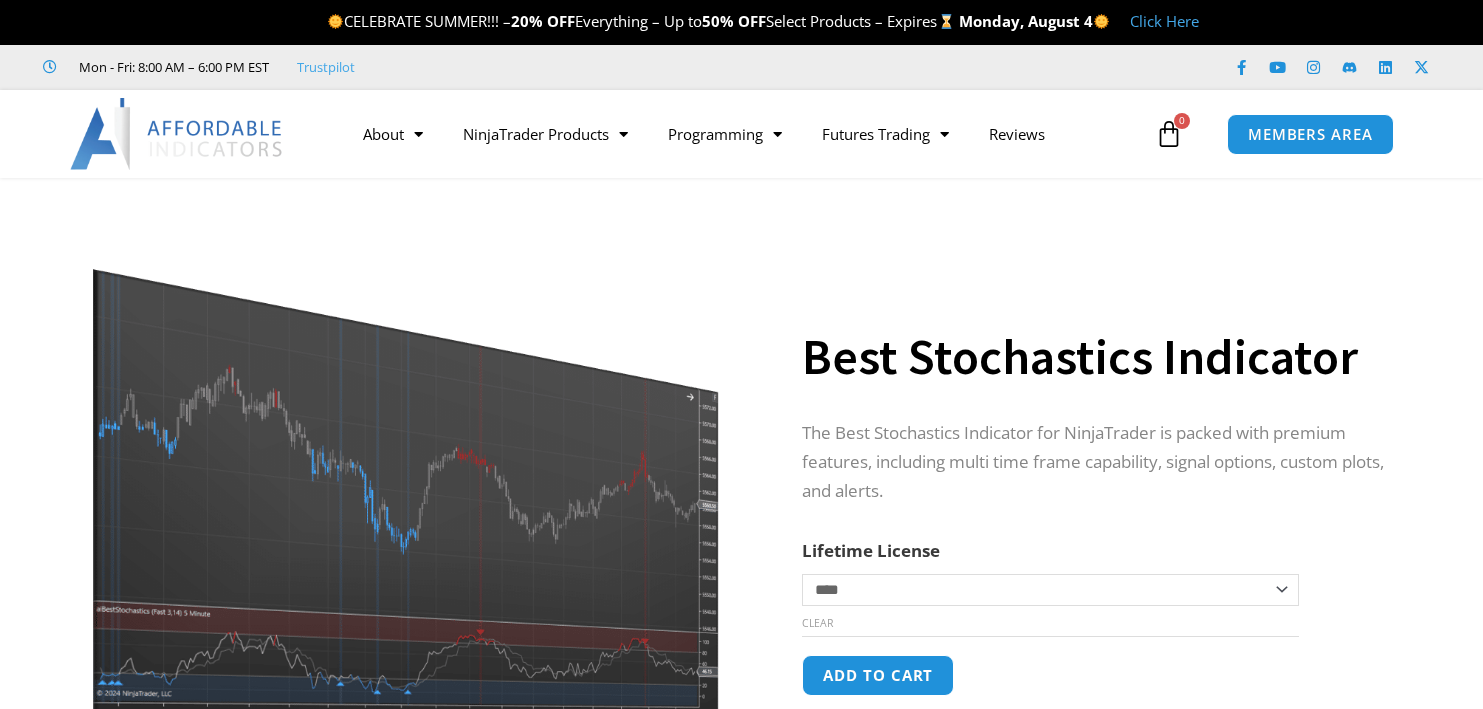 scroll, scrollTop: 0, scrollLeft: 0, axis: both 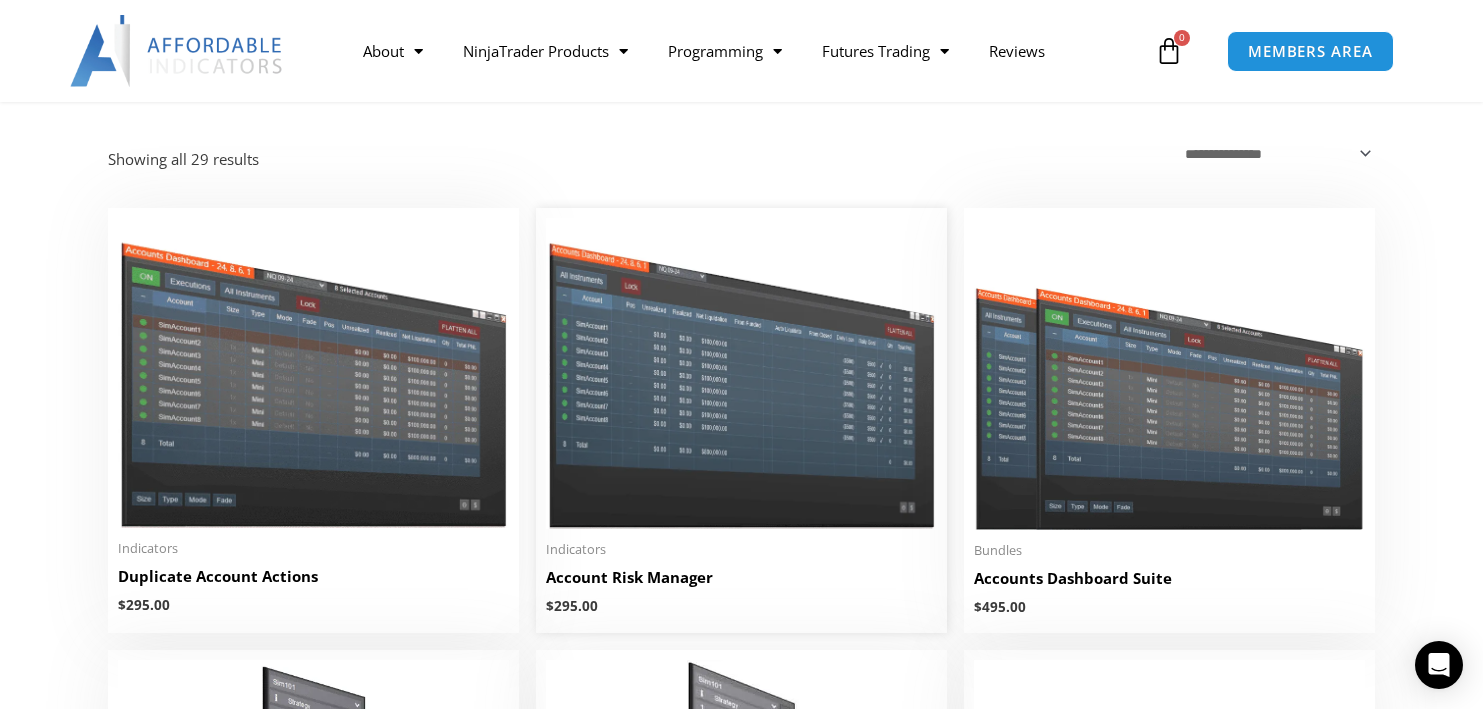 click at bounding box center [741, 373] 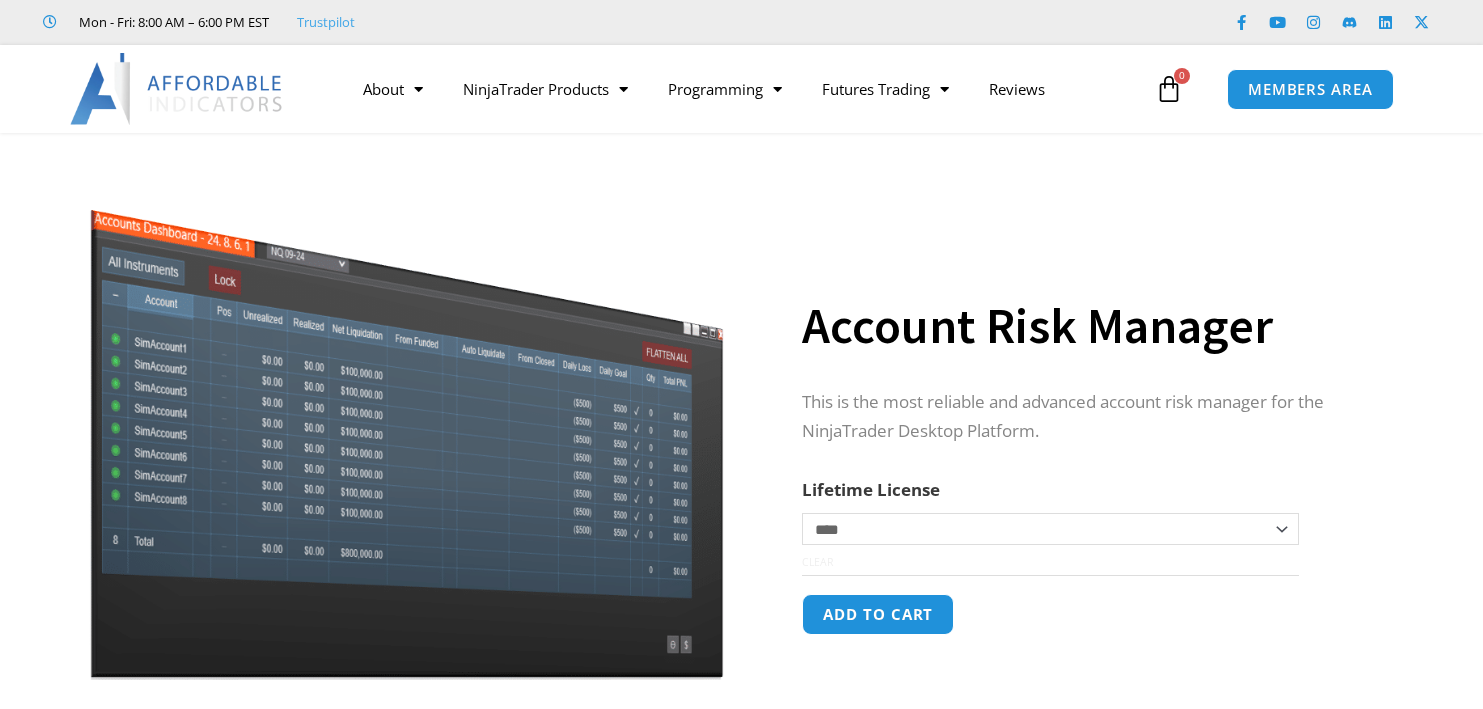scroll, scrollTop: 0, scrollLeft: 0, axis: both 